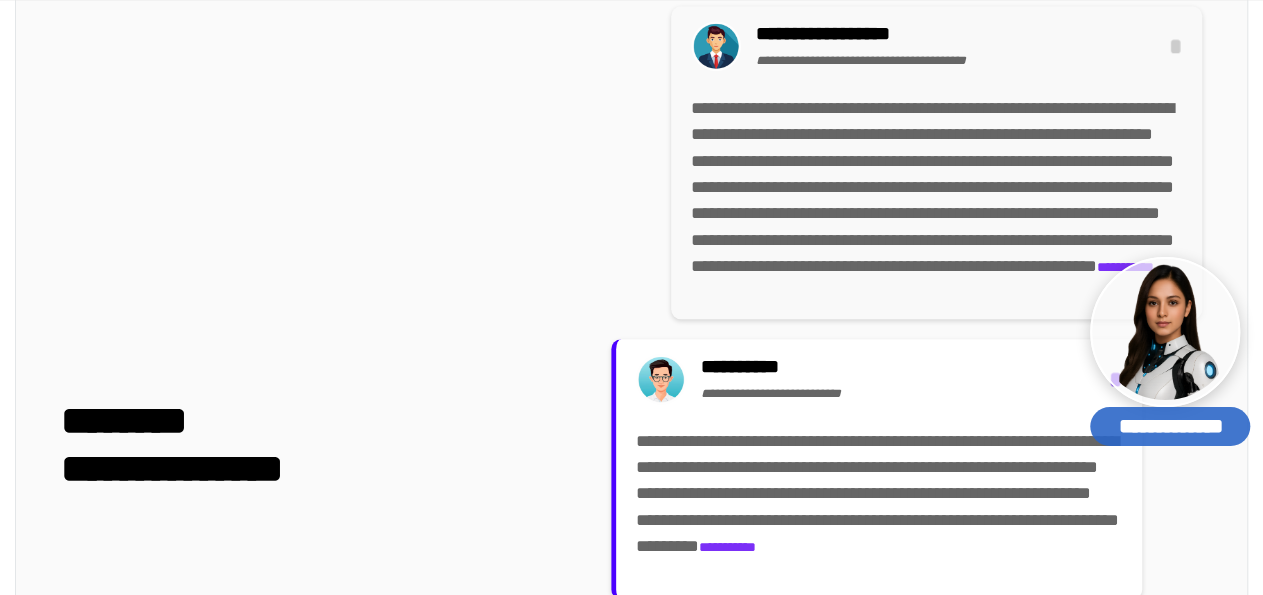 scroll, scrollTop: 938, scrollLeft: 0, axis: vertical 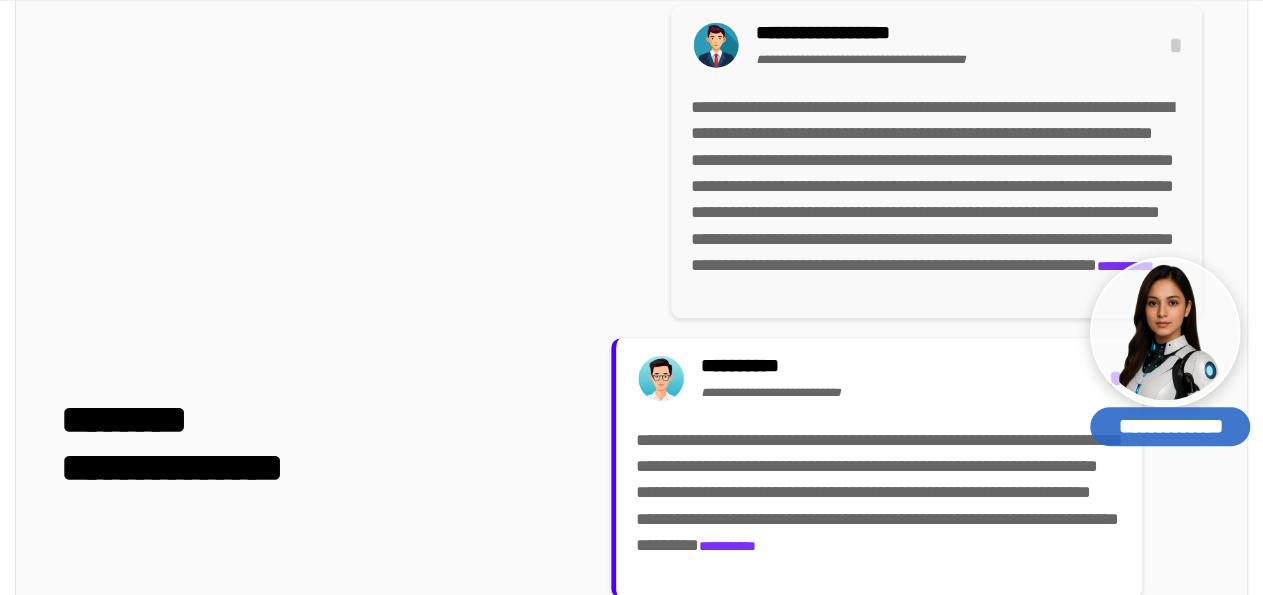 click on "**********" at bounding box center [1125, 266] 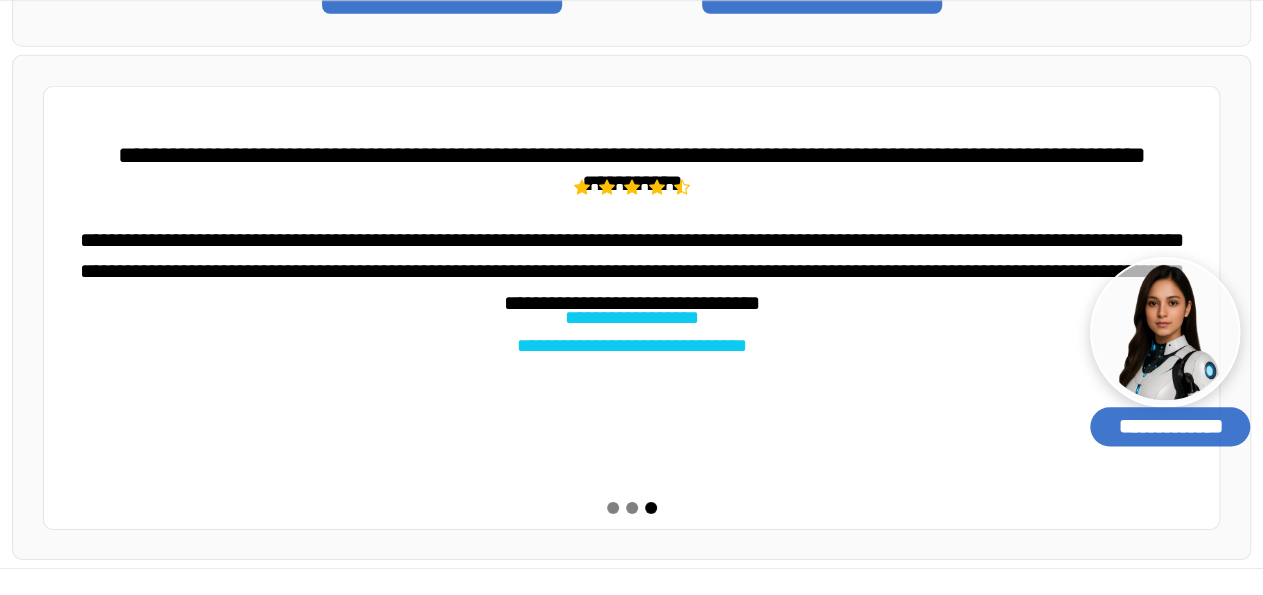 scroll, scrollTop: 2926, scrollLeft: 0, axis: vertical 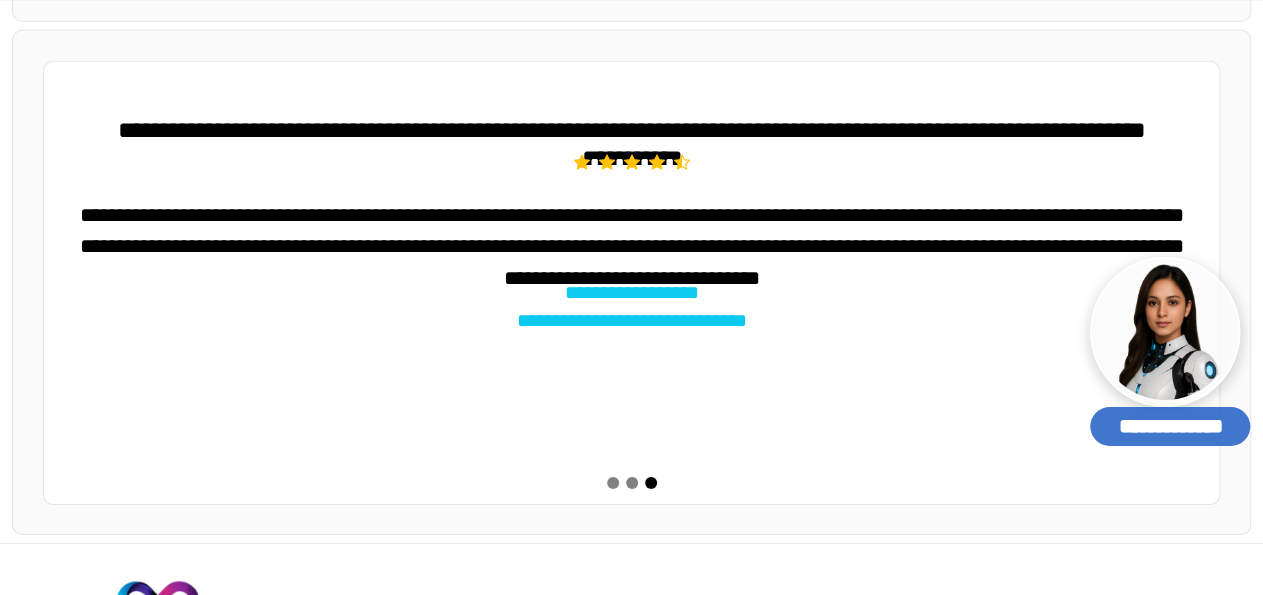 click at bounding box center (613, 483) 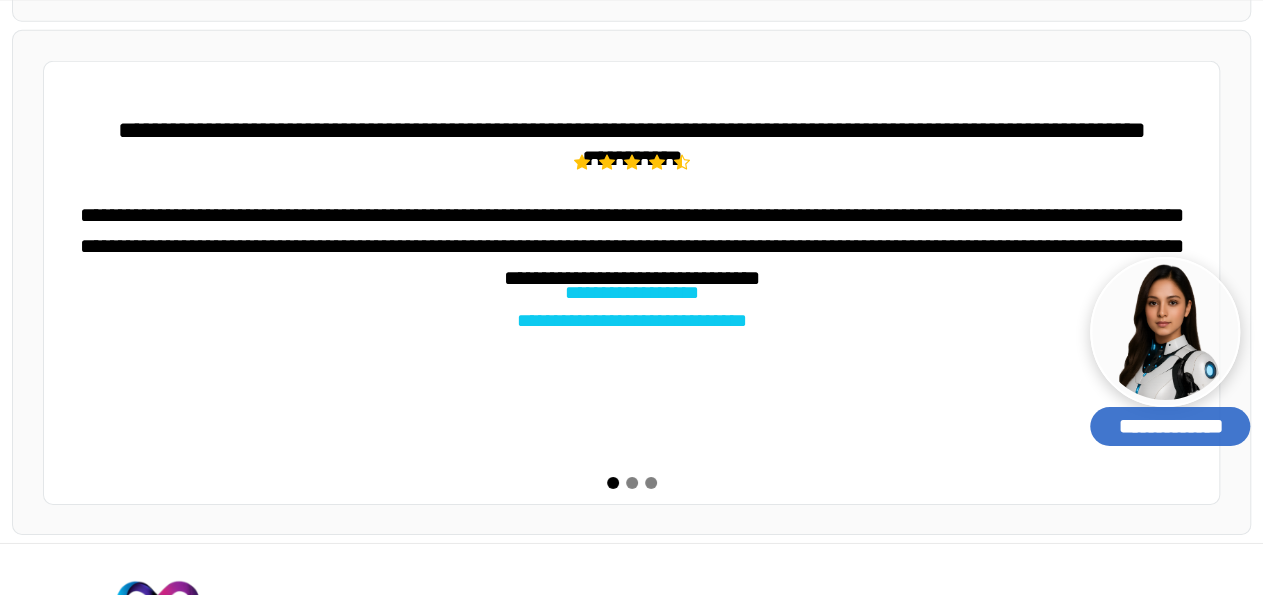 click at bounding box center (632, 483) 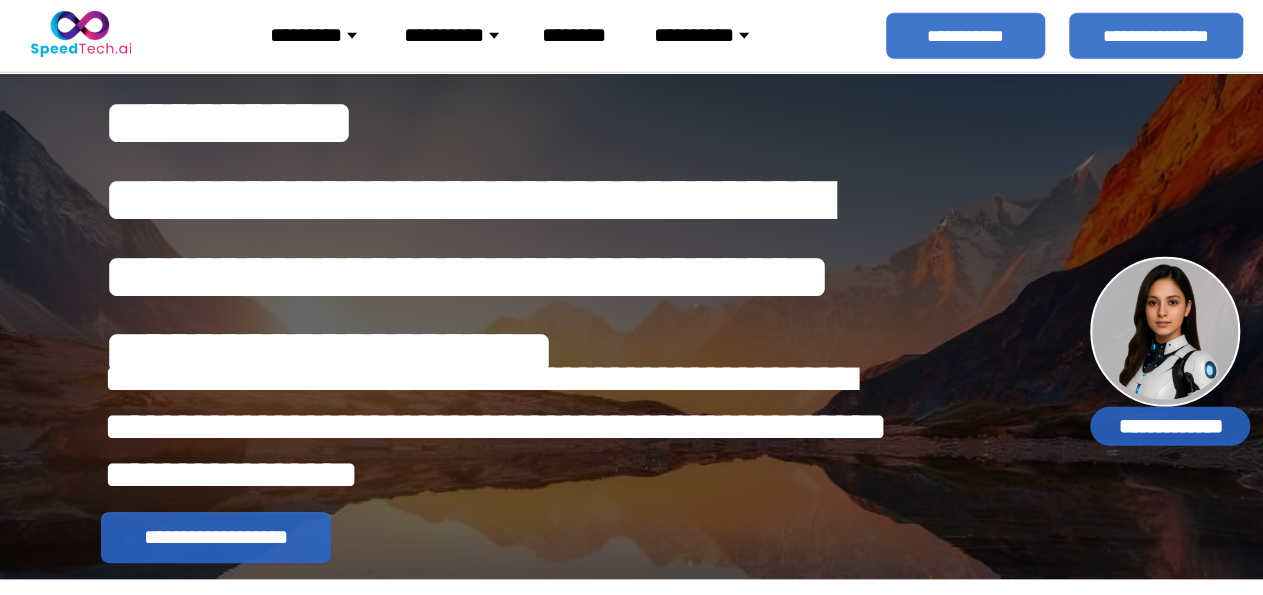 scroll, scrollTop: 0, scrollLeft: 0, axis: both 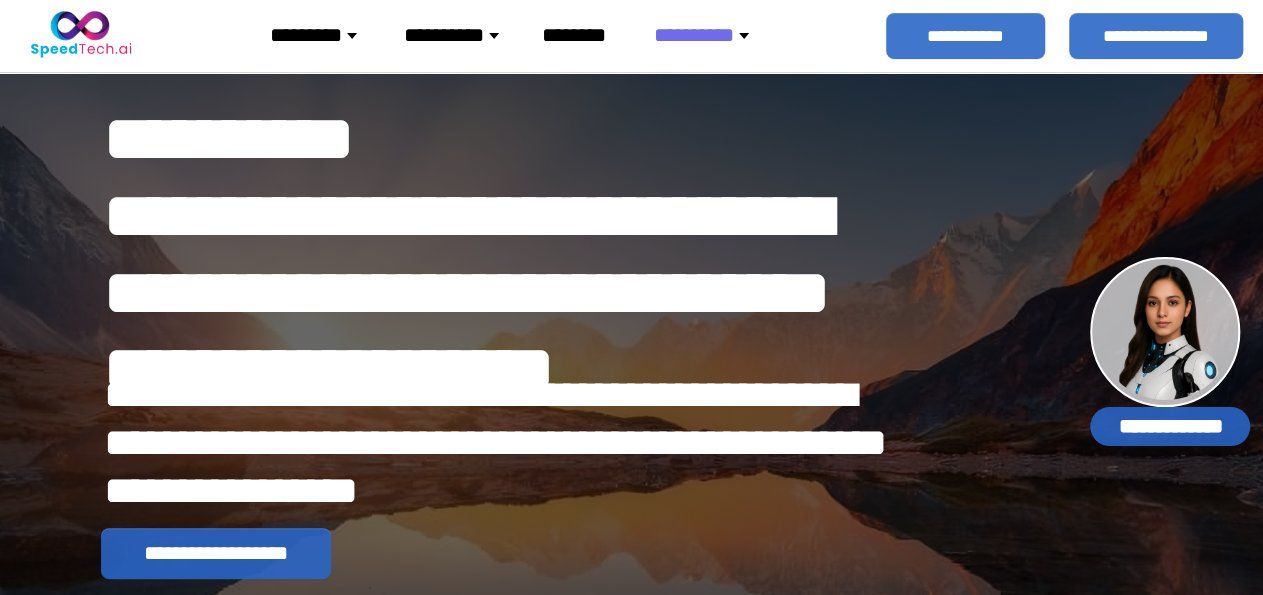 click on "*********" at bounding box center [321, 35] 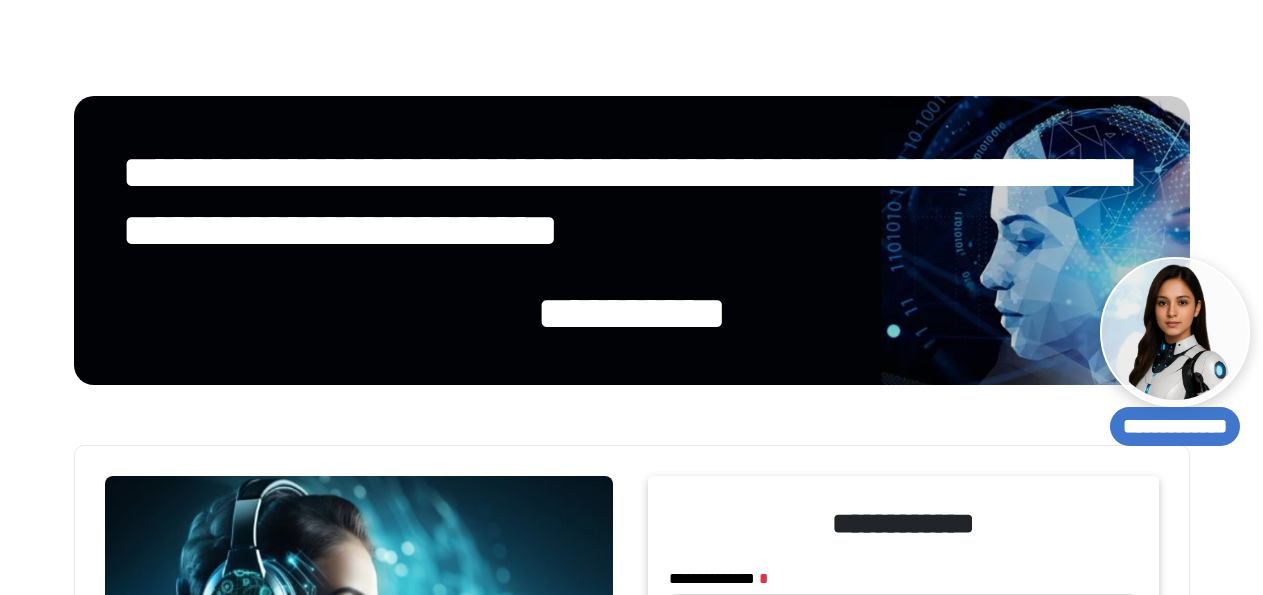 select 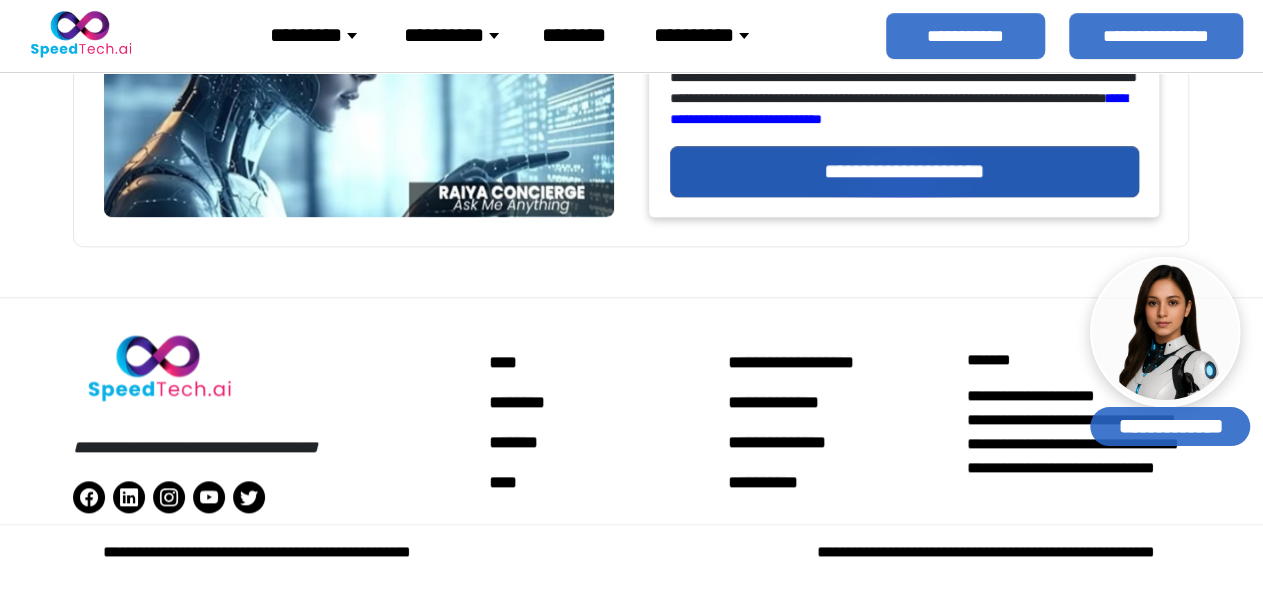 scroll, scrollTop: 0, scrollLeft: 0, axis: both 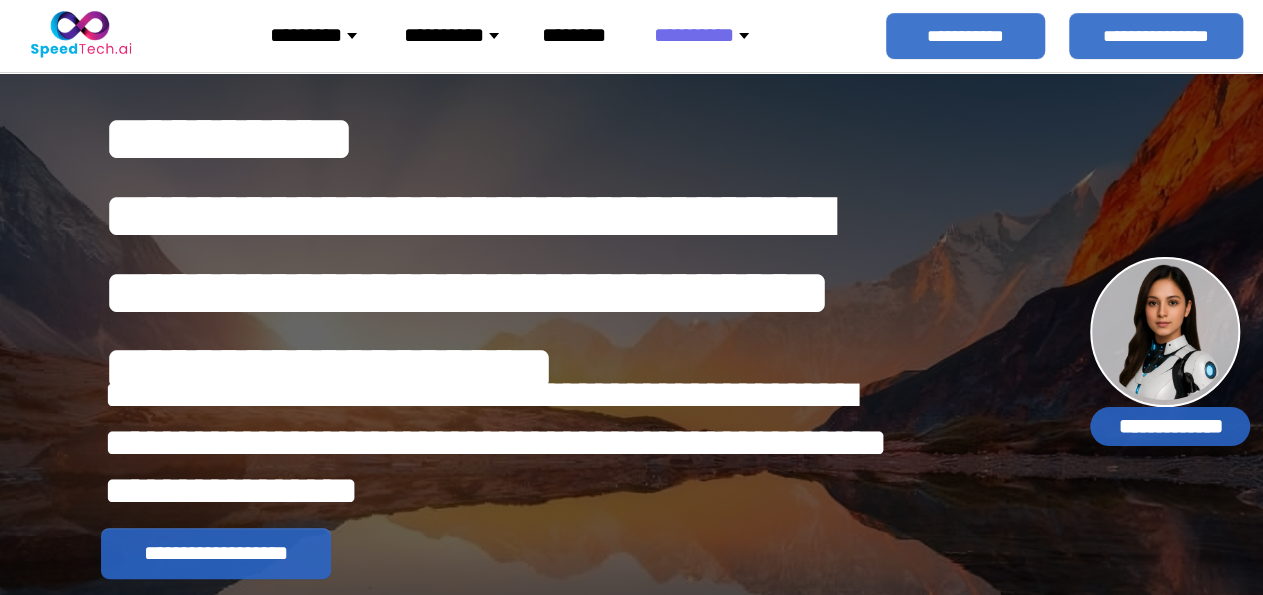 click on "*********" at bounding box center (321, 35) 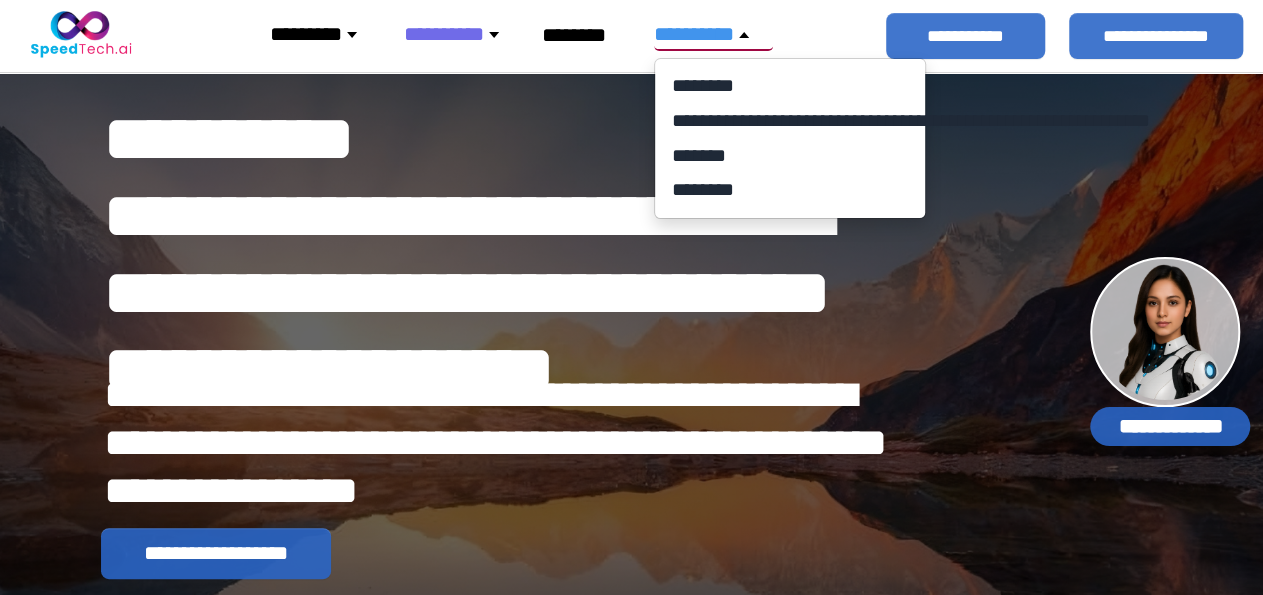 click on "*********" at bounding box center (321, 34) 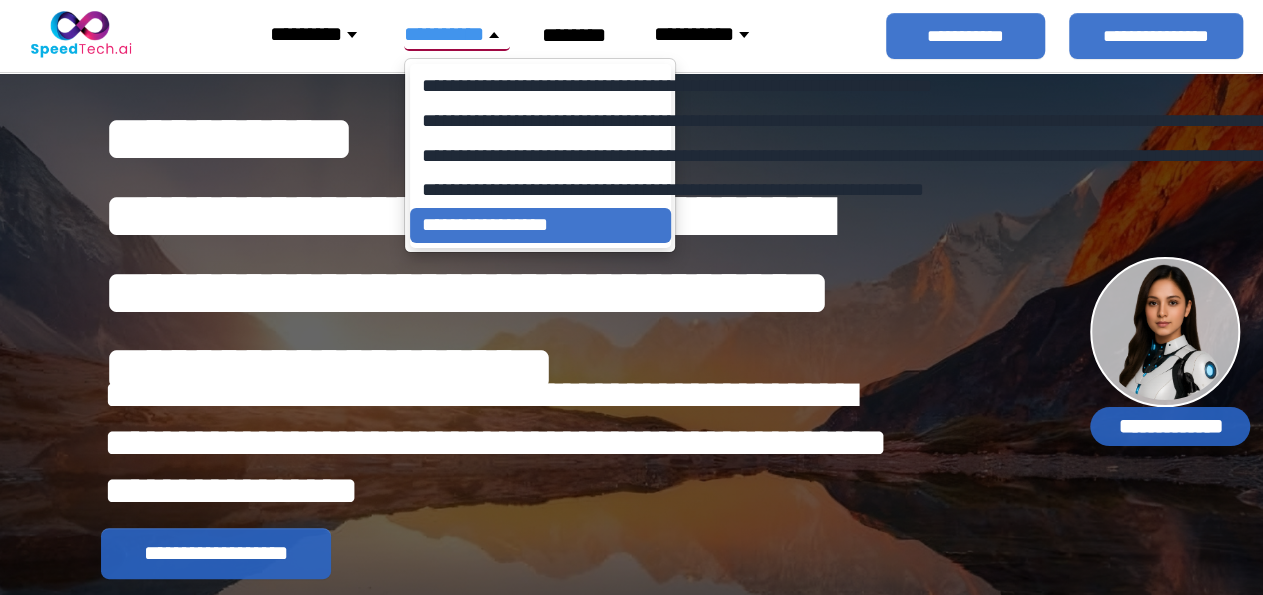 click on "**********" at bounding box center [540, 226] 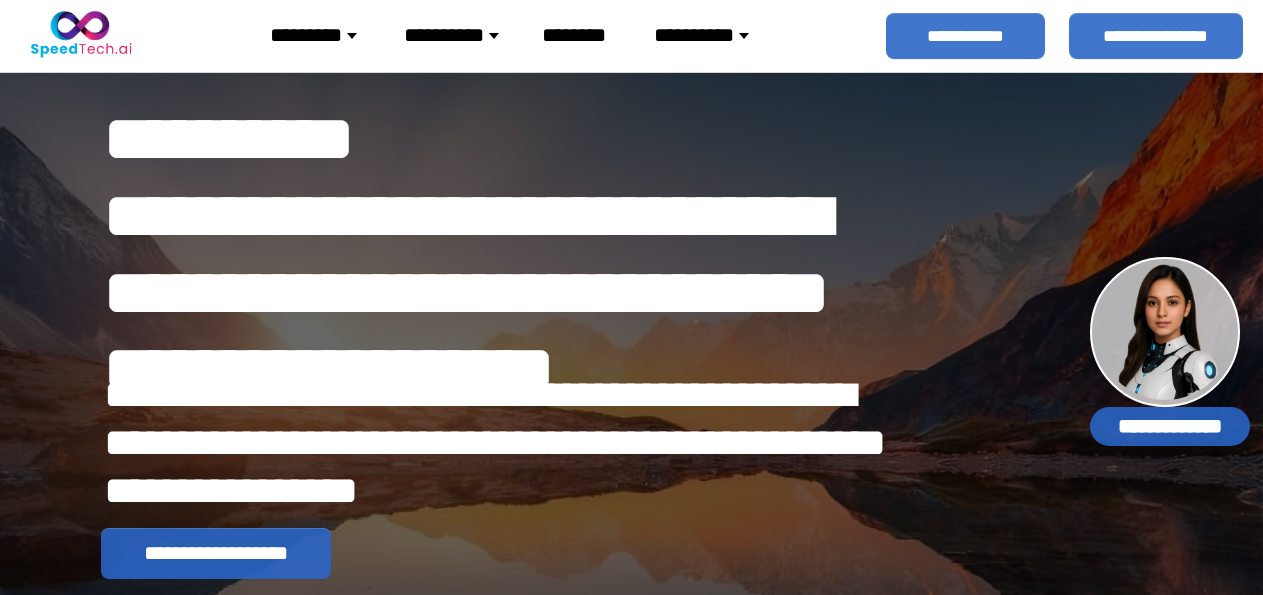scroll, scrollTop: 0, scrollLeft: 0, axis: both 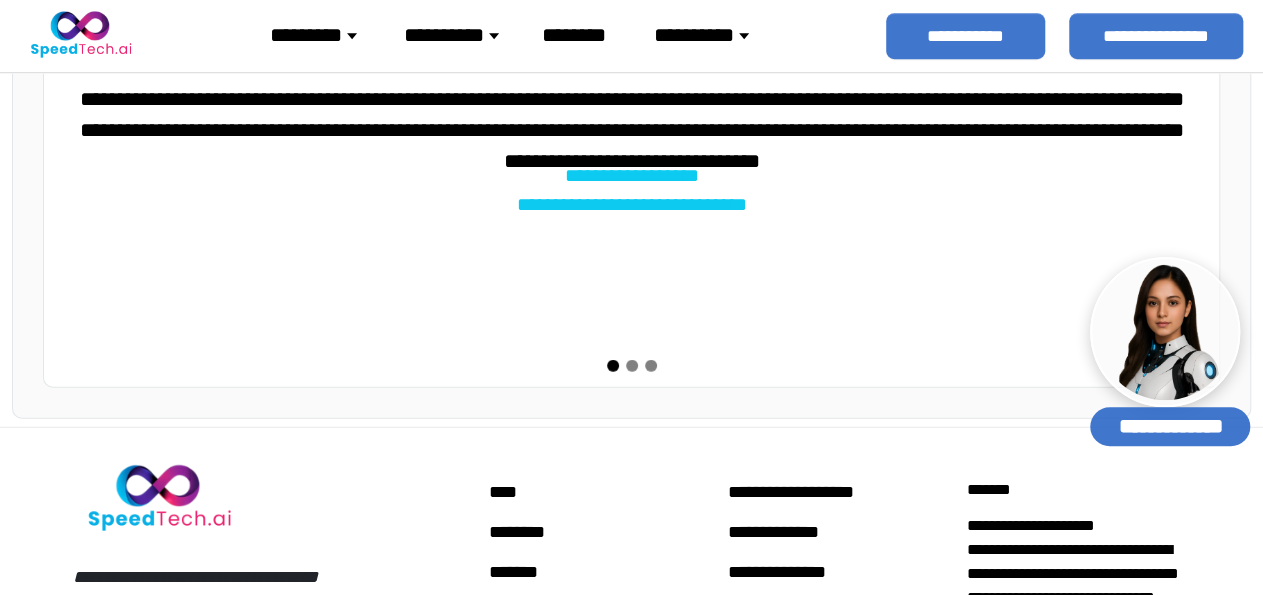 click at bounding box center (632, 366) 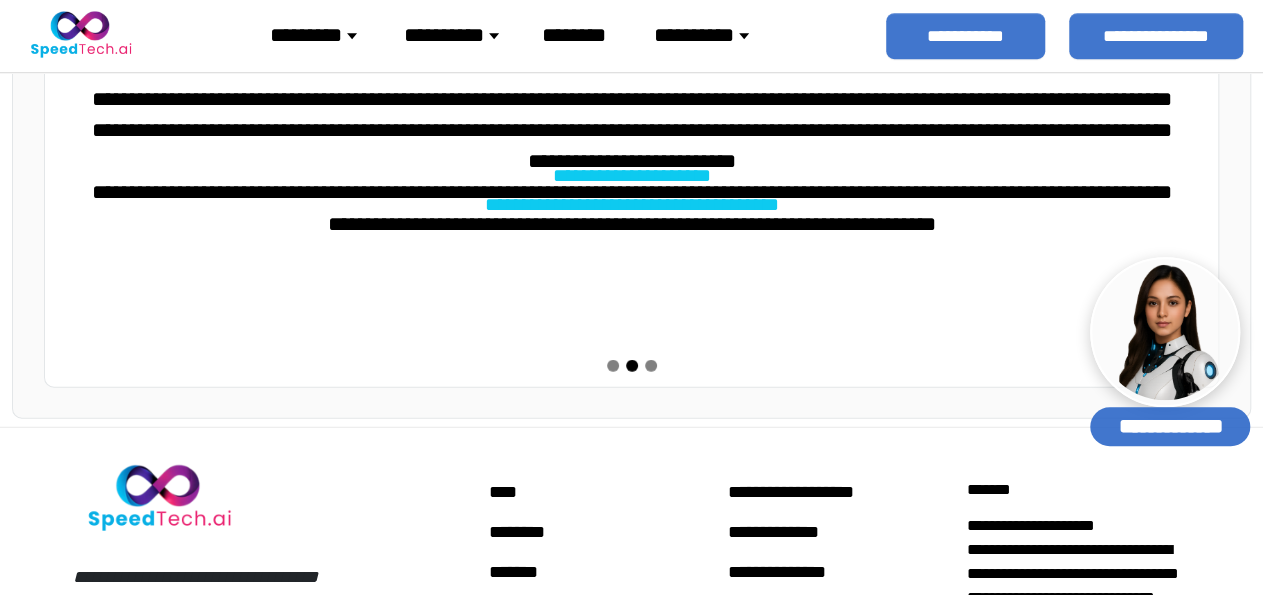 click at bounding box center [651, 366] 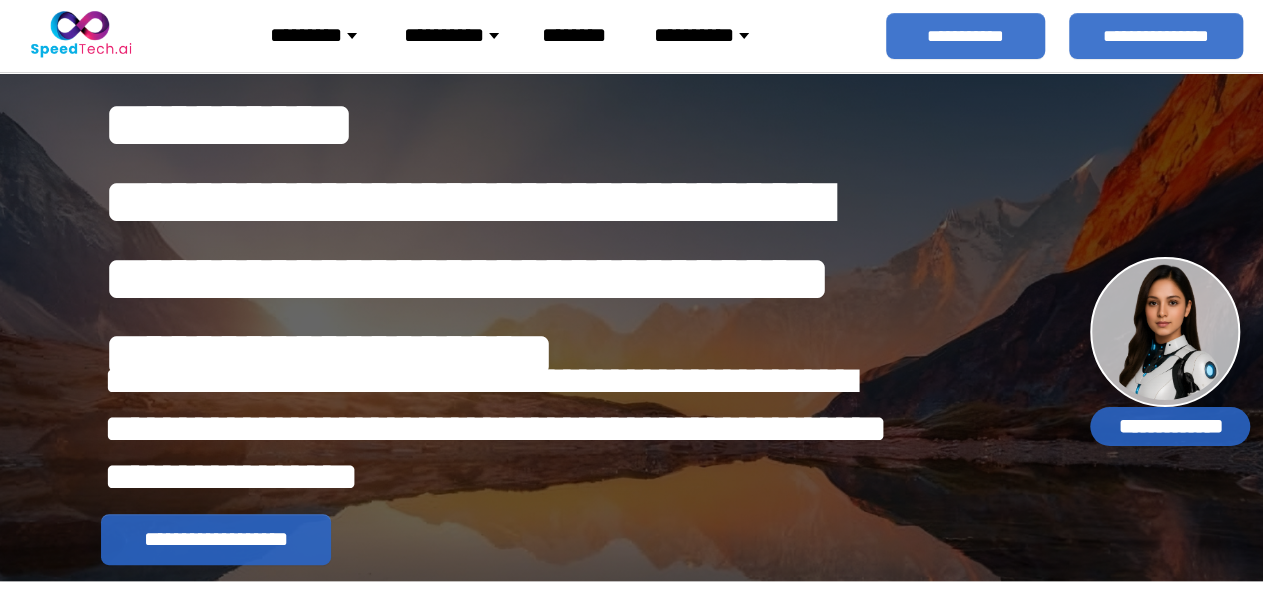 scroll, scrollTop: 0, scrollLeft: 0, axis: both 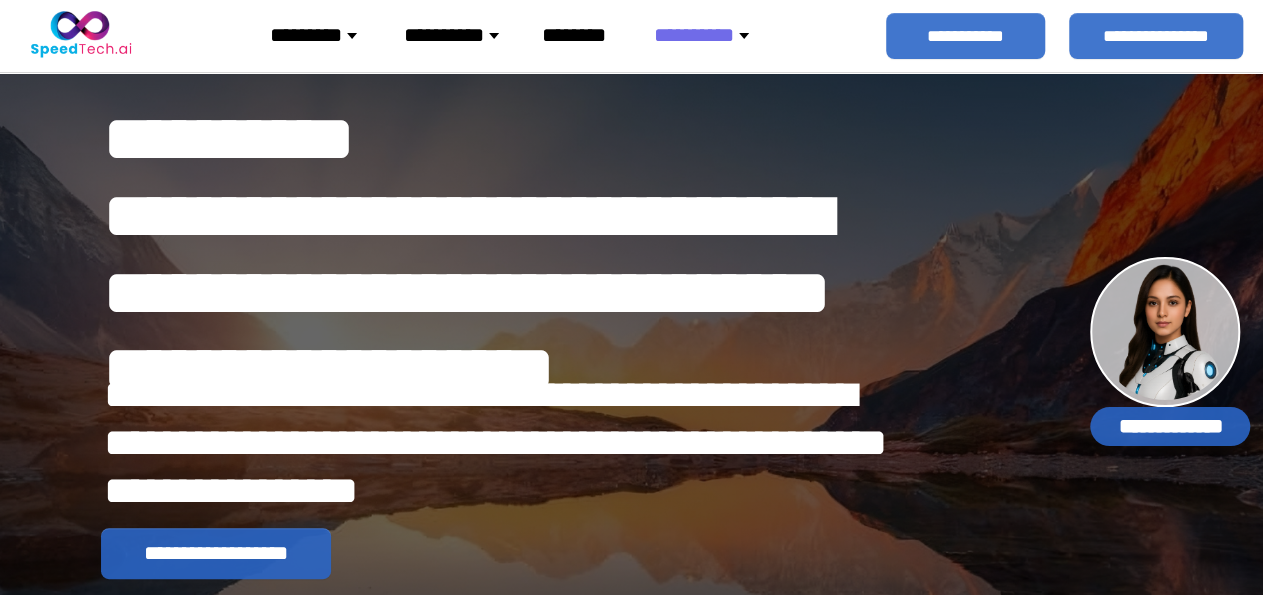 click on "*********" at bounding box center [321, 35] 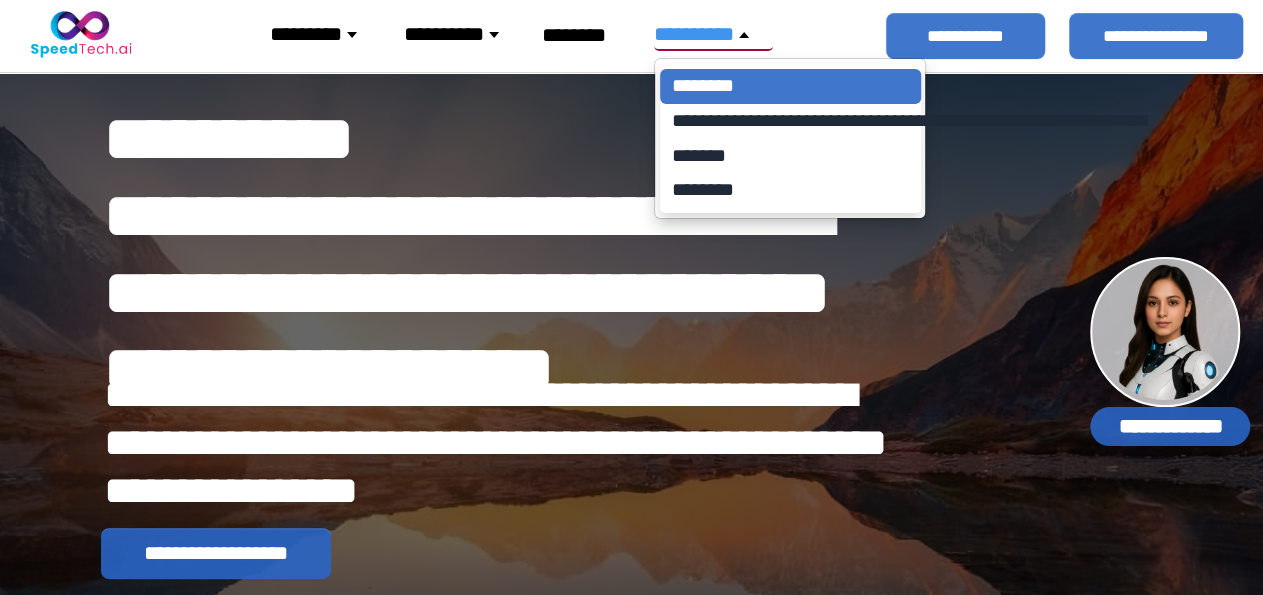 click on "********" at bounding box center [790, 86] 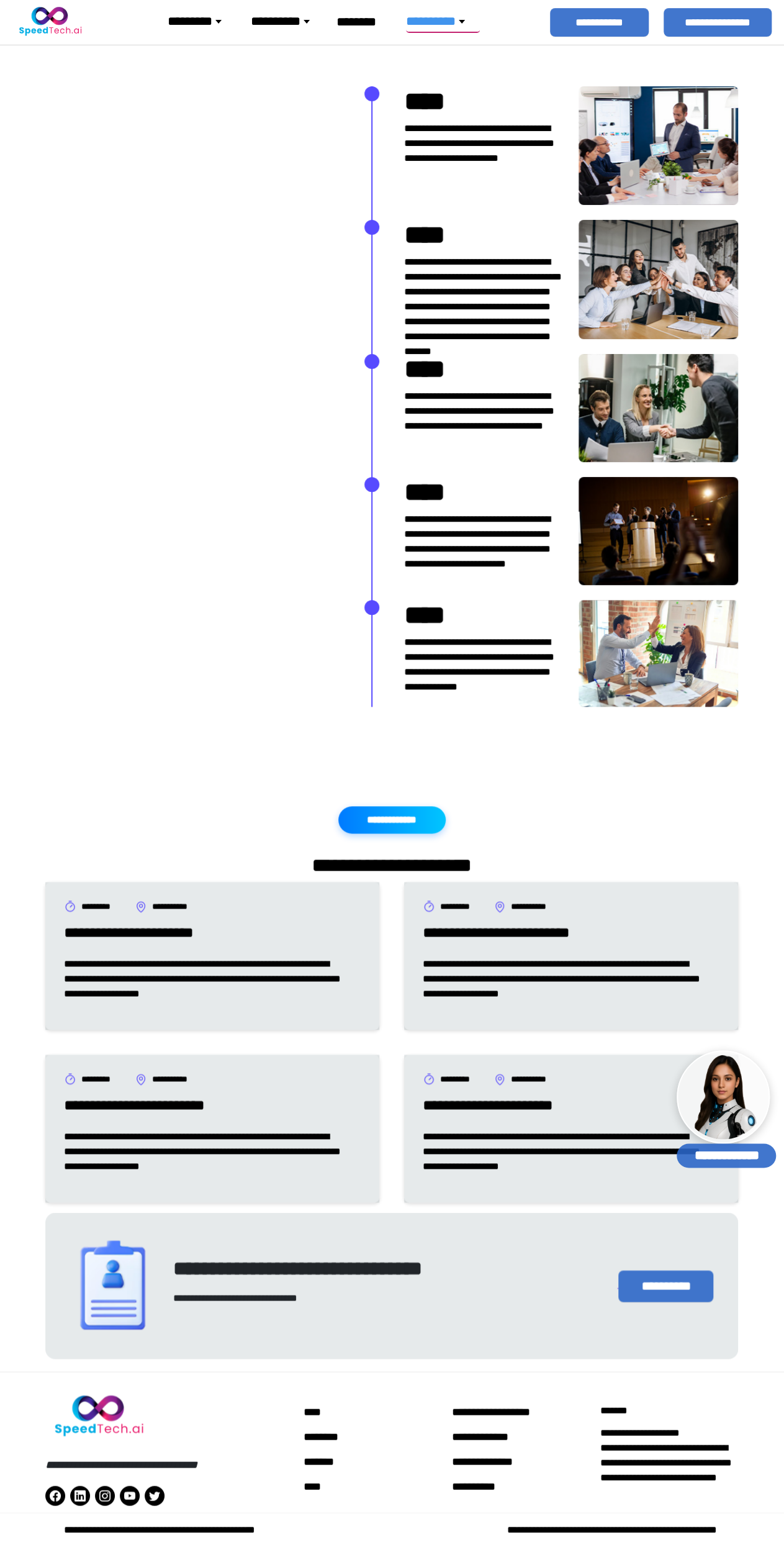 scroll, scrollTop: 0, scrollLeft: 0, axis: both 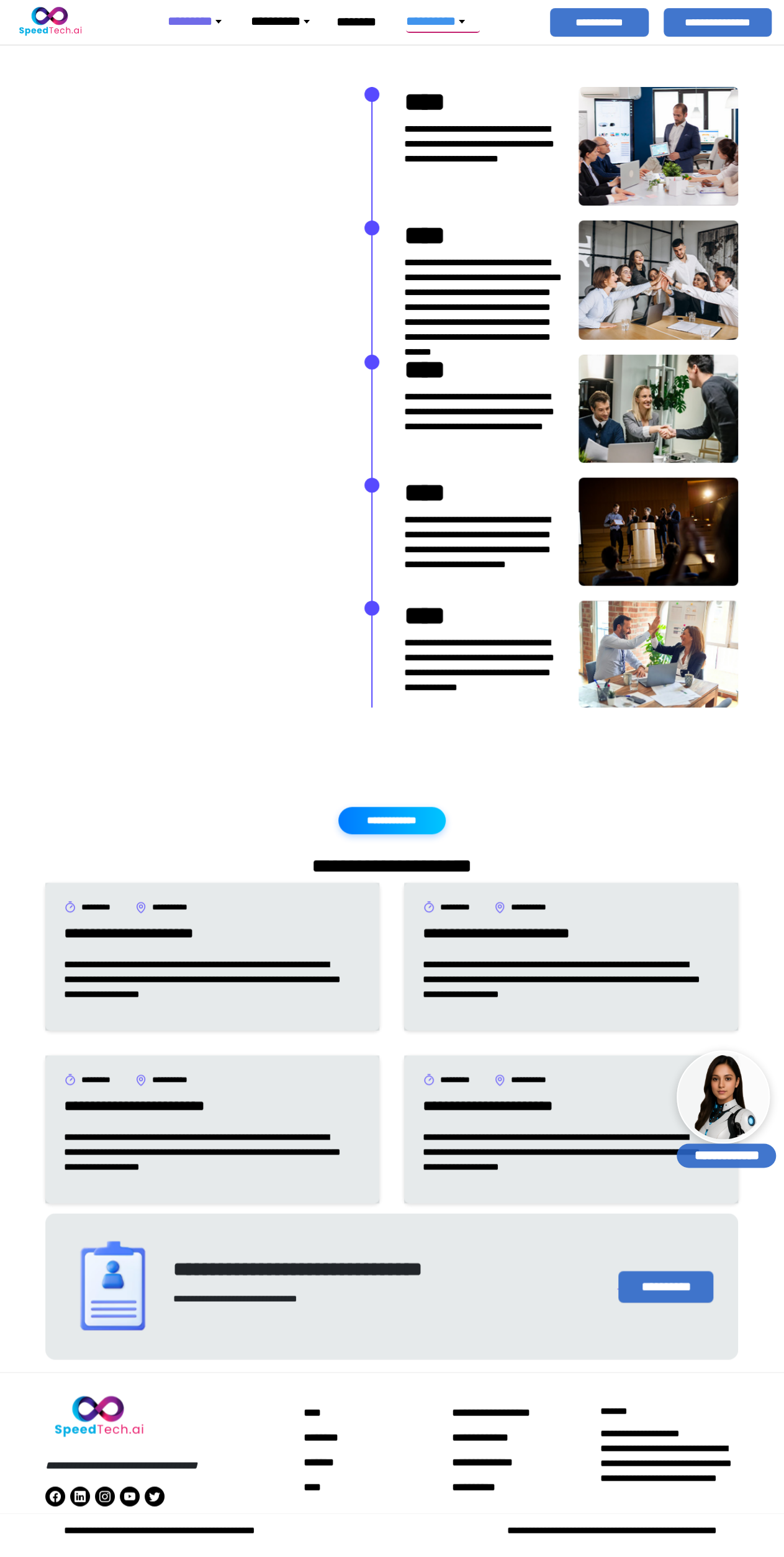 click on "********" at bounding box center (199, 21) 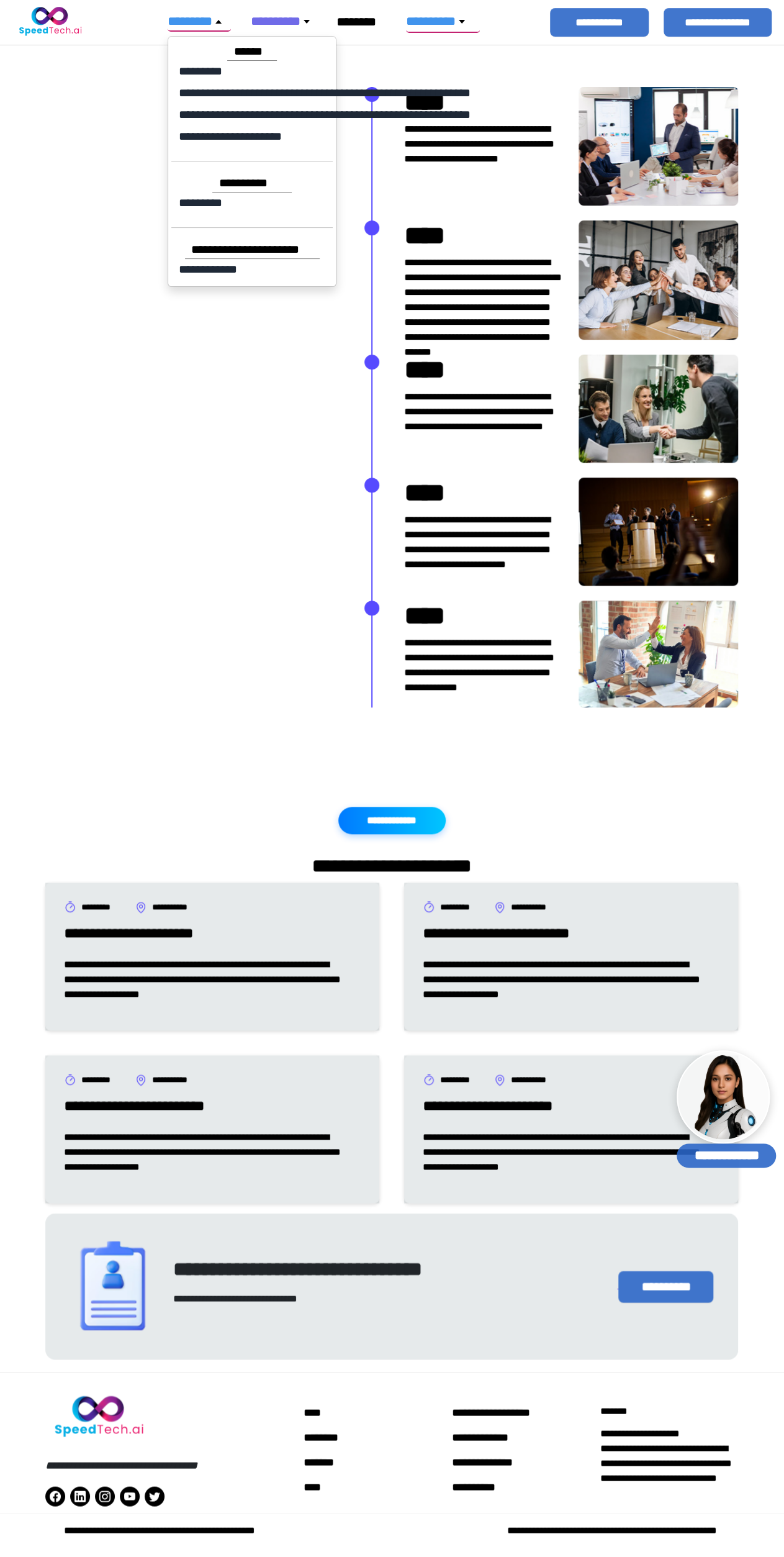 click on "*********" at bounding box center (199, 21) 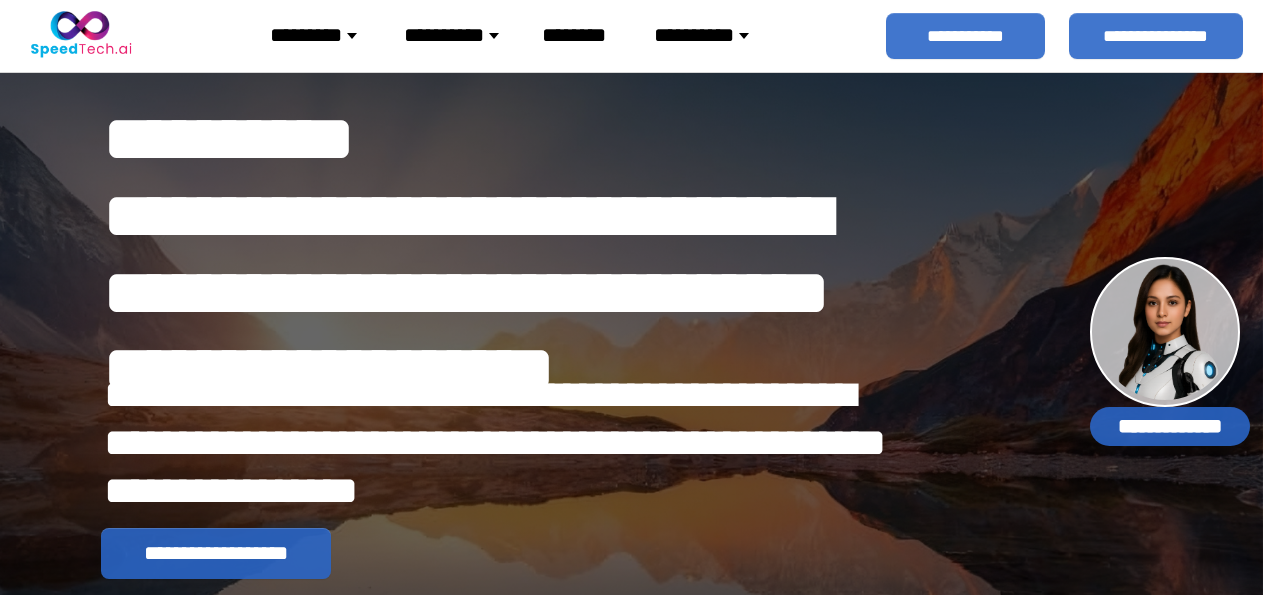 scroll, scrollTop: 0, scrollLeft: 0, axis: both 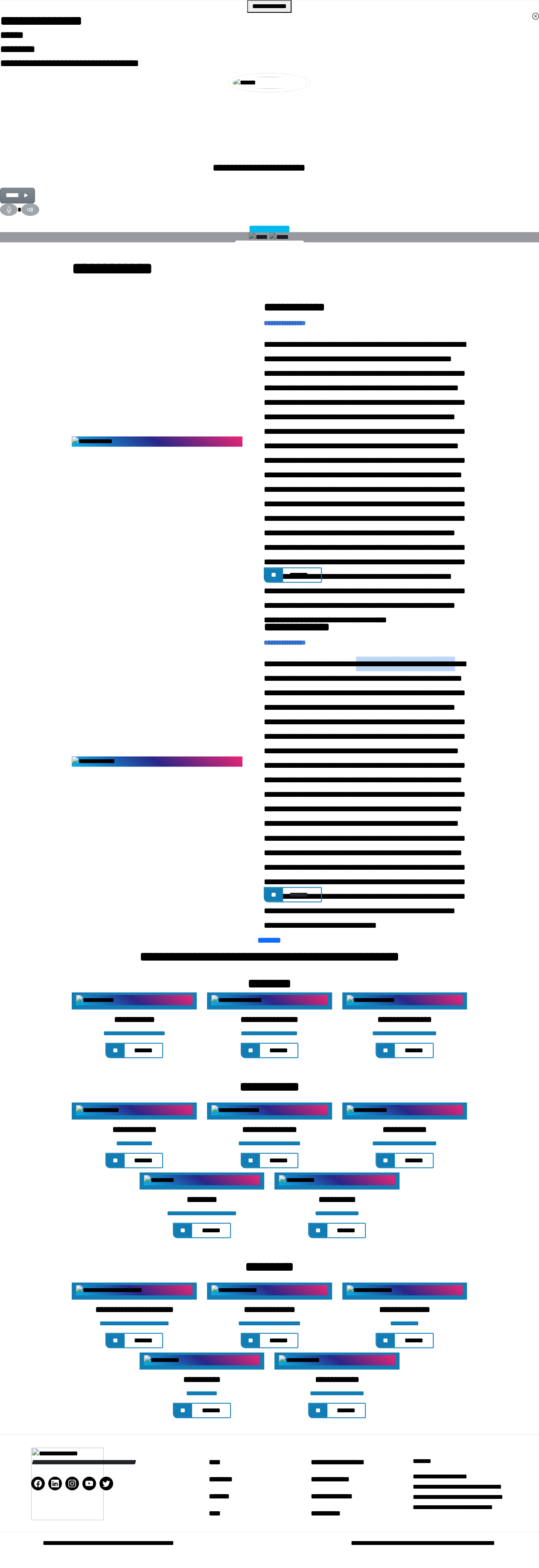 drag, startPoint x: 372, startPoint y: 111, endPoint x: 276, endPoint y: 123, distance: 96.74709 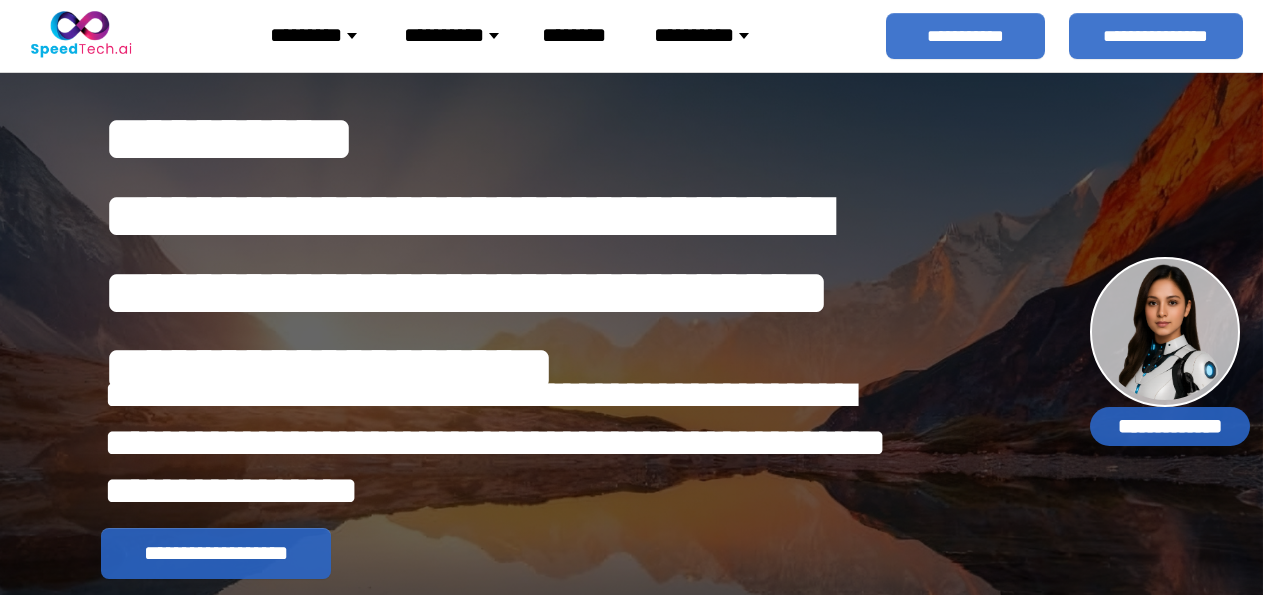 scroll, scrollTop: 0, scrollLeft: 0, axis: both 